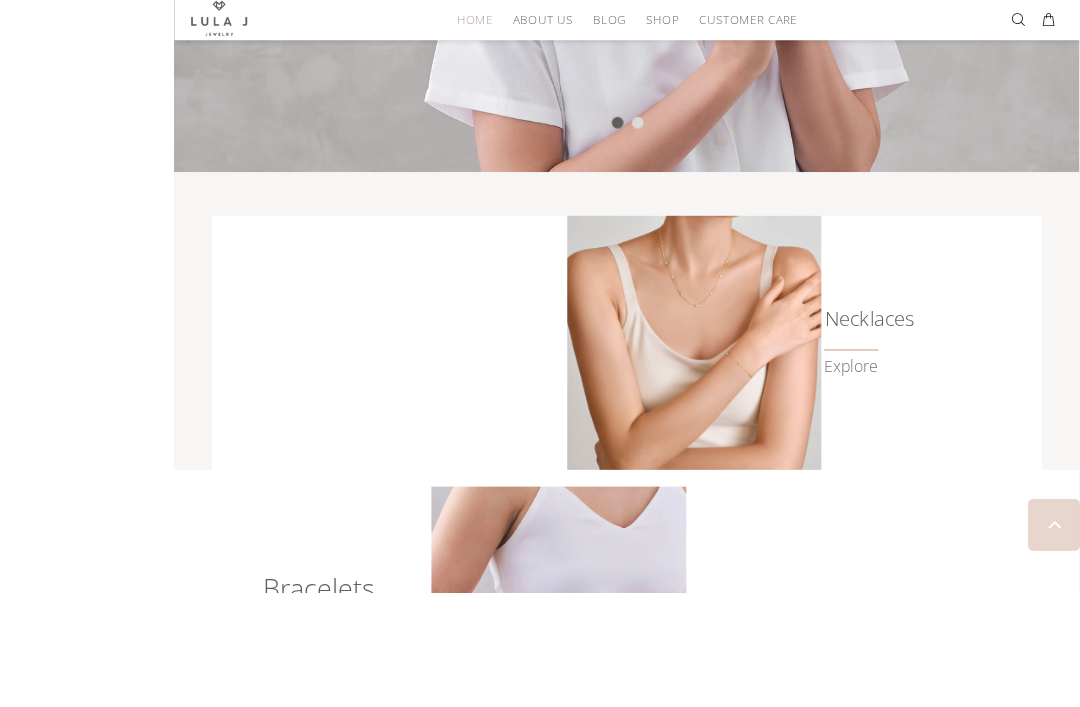 scroll, scrollTop: 780, scrollLeft: 0, axis: vertical 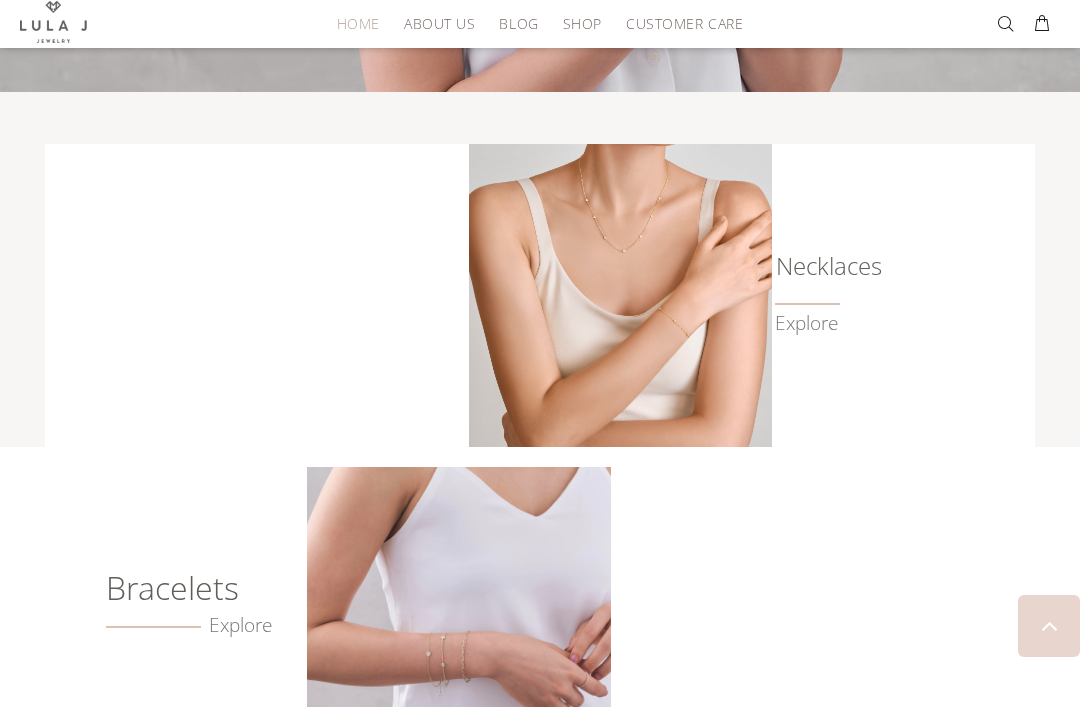 click on "Necklaces" at bounding box center [814, 266] 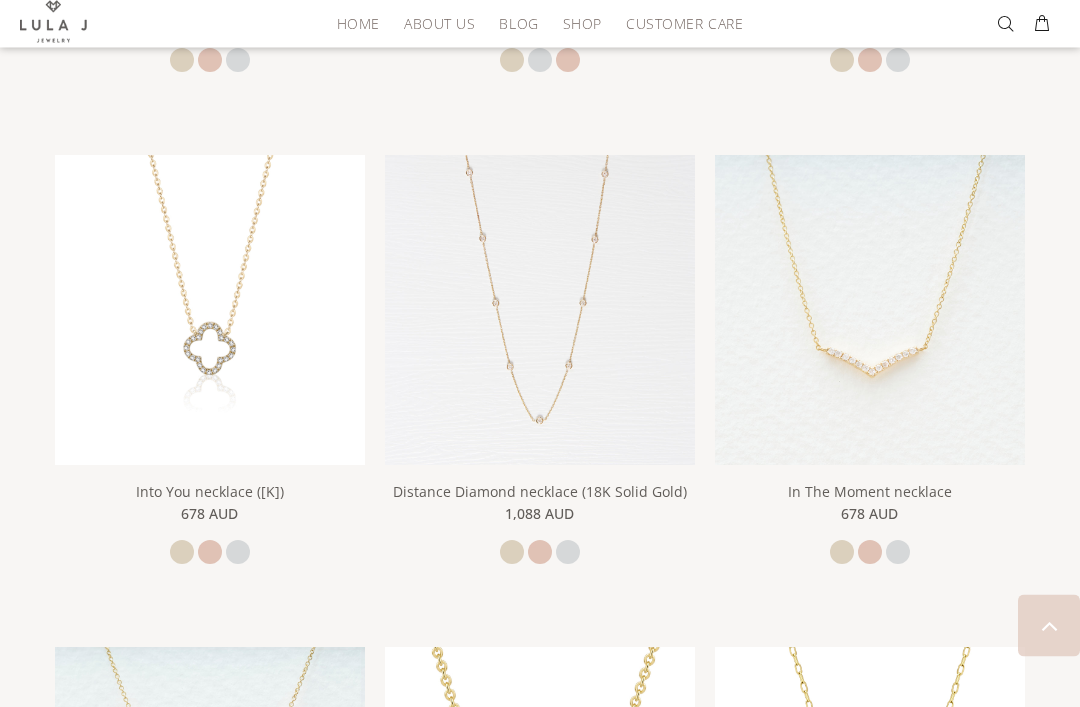 scroll, scrollTop: 1829, scrollLeft: 0, axis: vertical 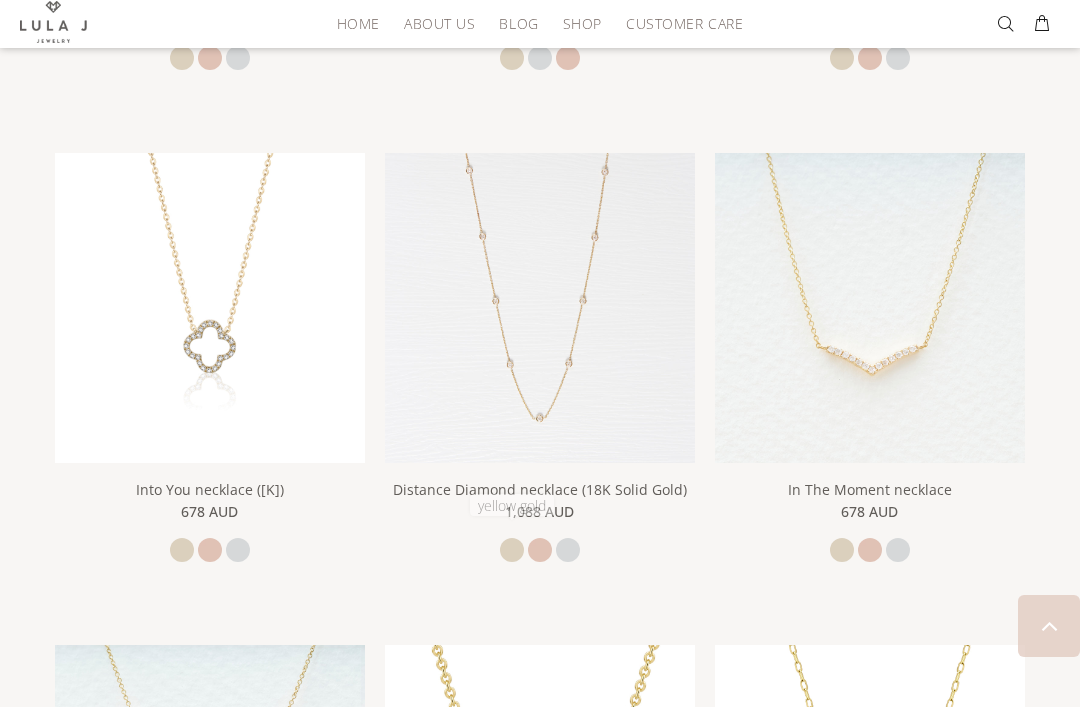 click on "yellow gold" at bounding box center (512, 550) 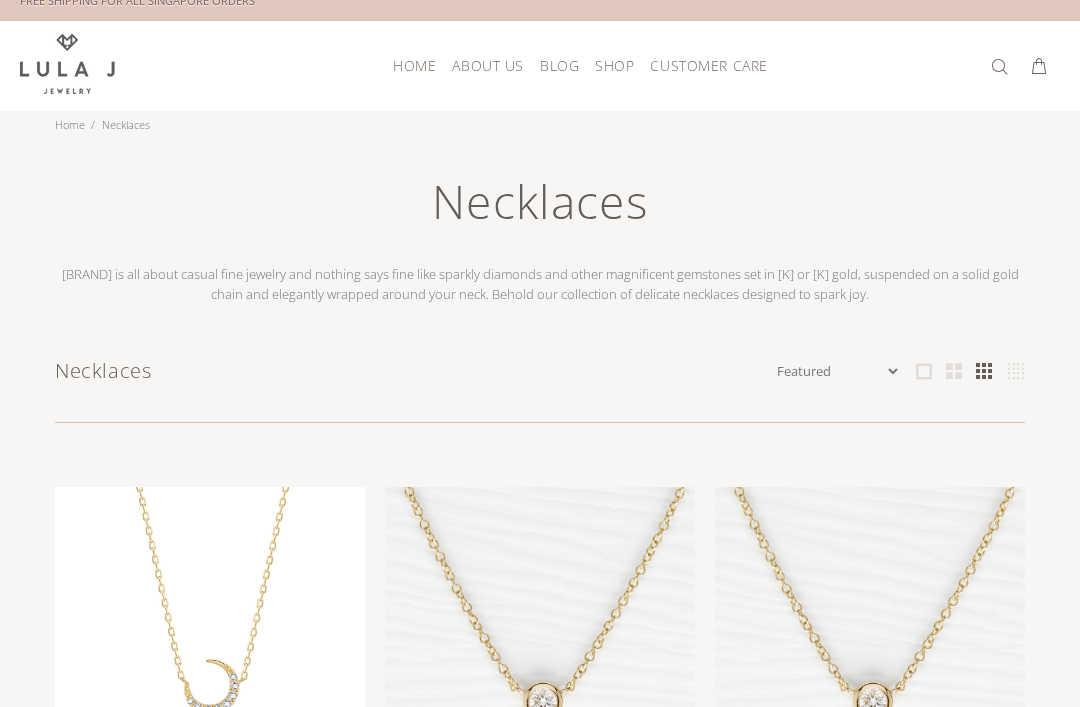scroll, scrollTop: 0, scrollLeft: 0, axis: both 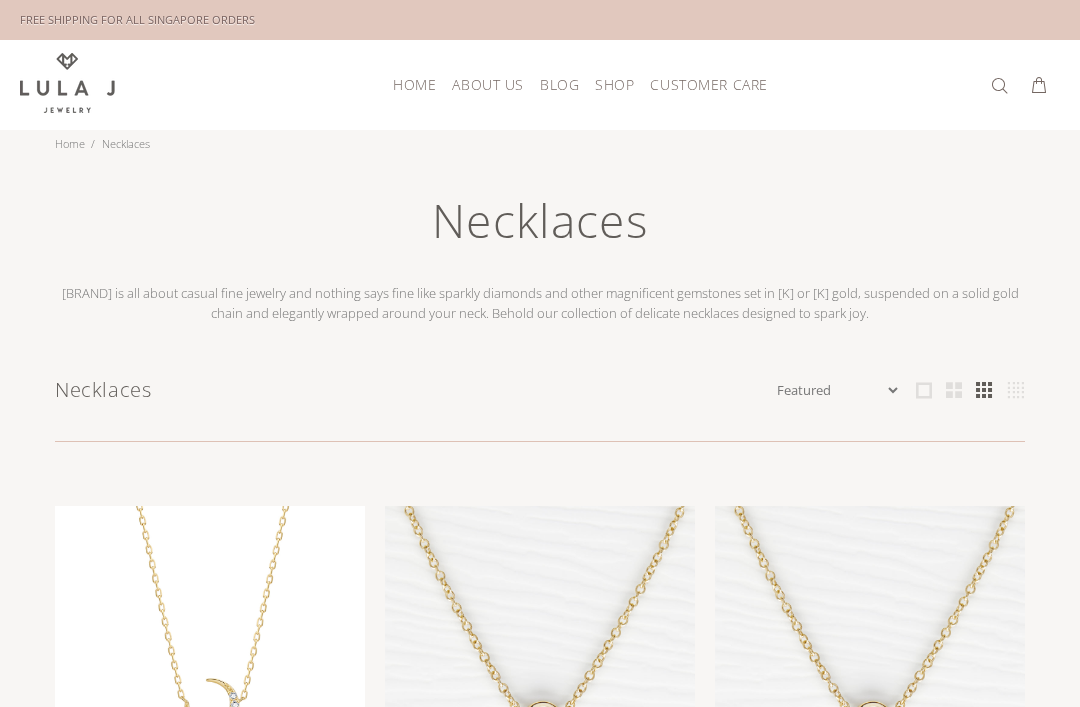 click on "HOME" at bounding box center [414, 84] 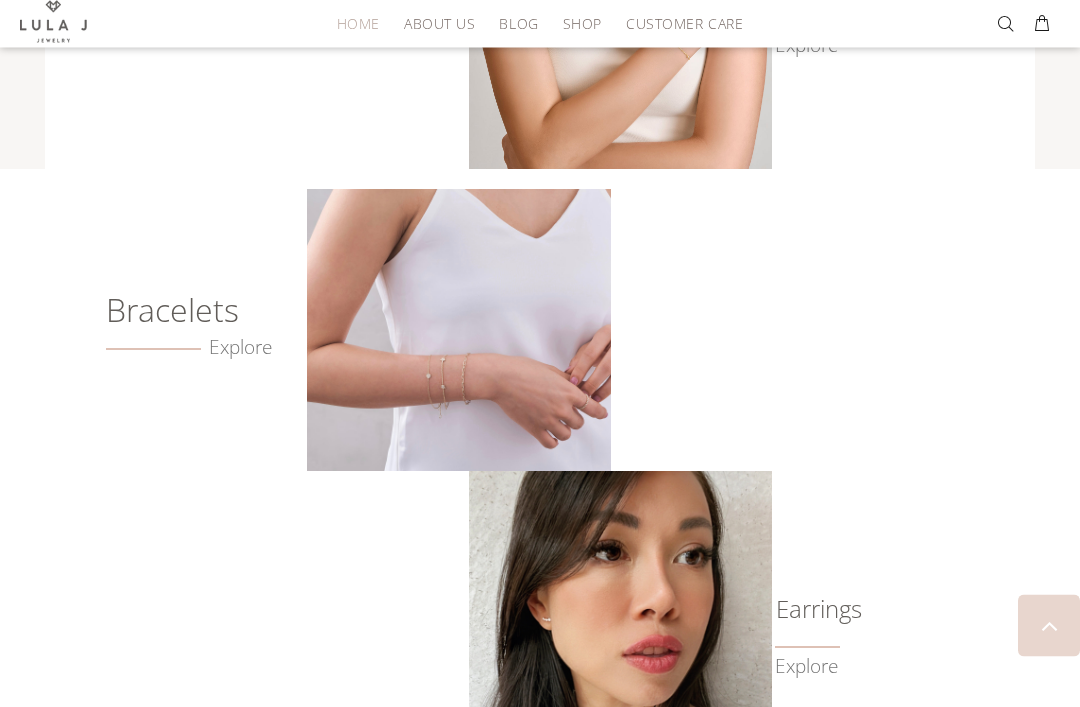 scroll, scrollTop: 1071, scrollLeft: 0, axis: vertical 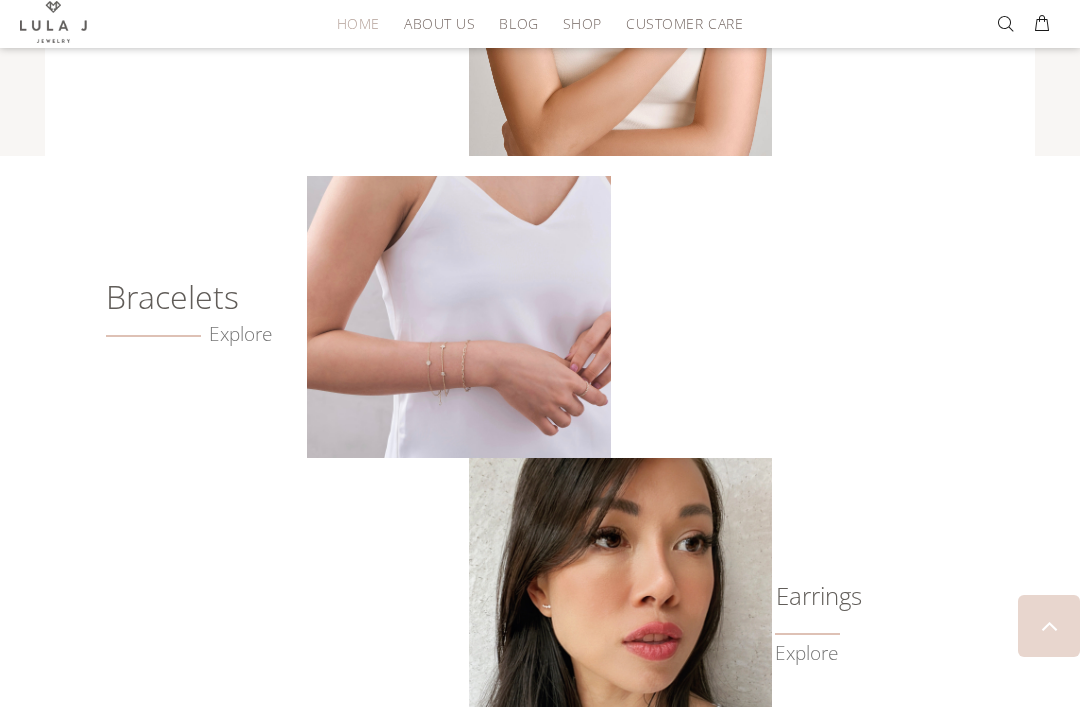 click on "Explore" at bounding box center [189, 334] 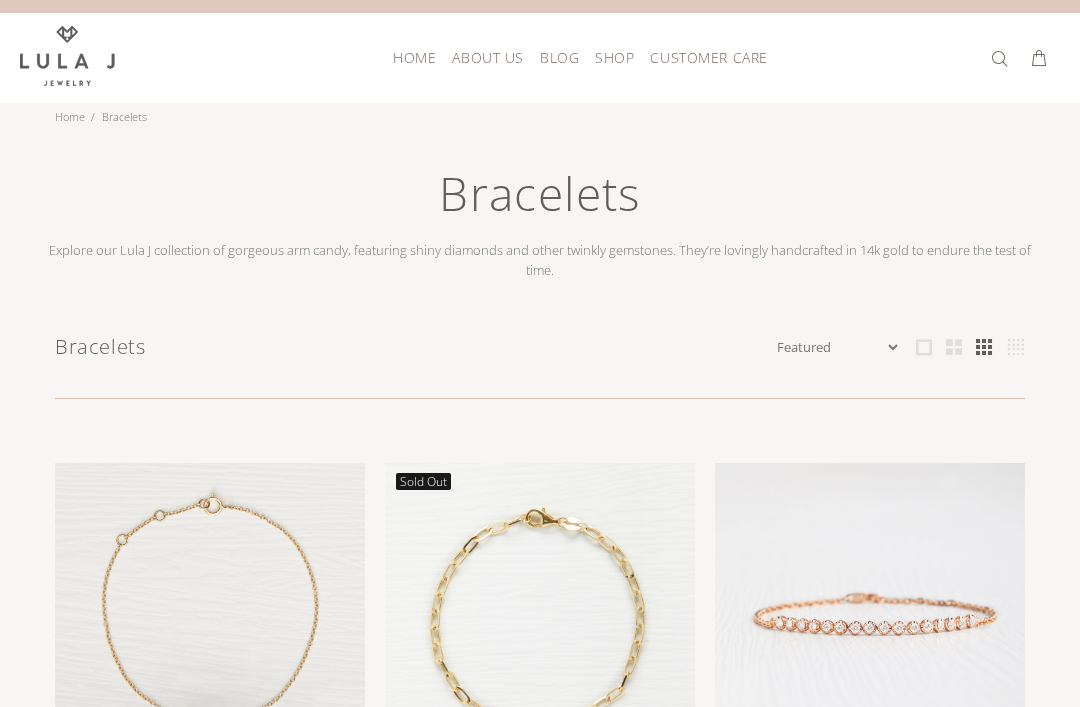 scroll, scrollTop: 0, scrollLeft: 0, axis: both 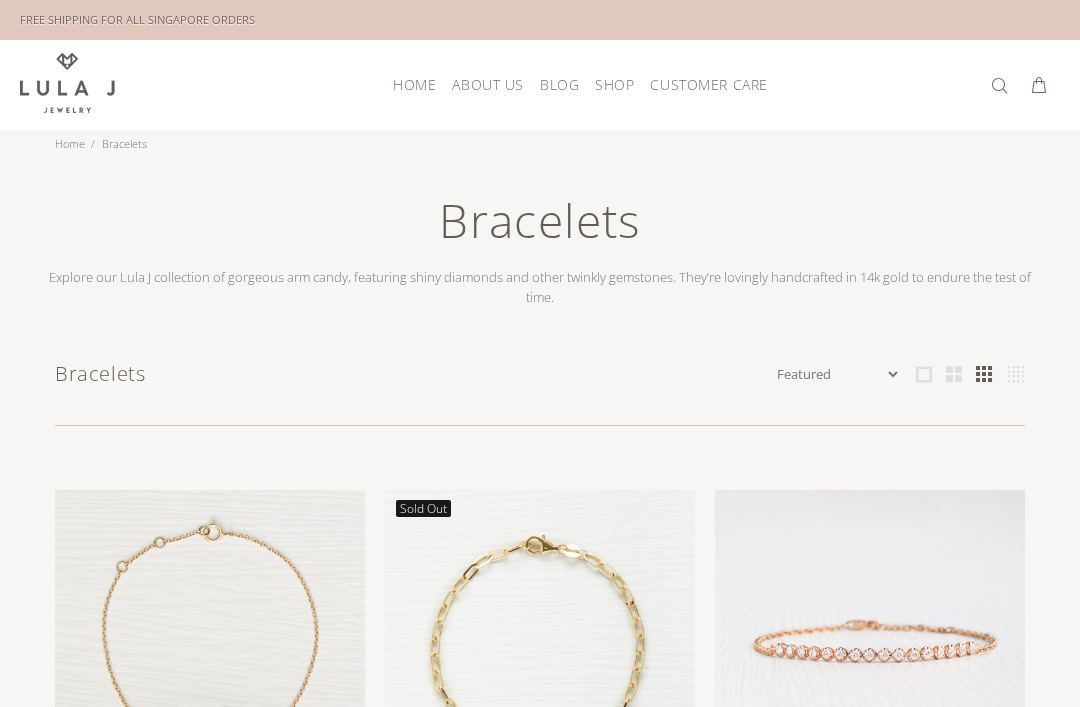 click on "About Us" at bounding box center [487, 84] 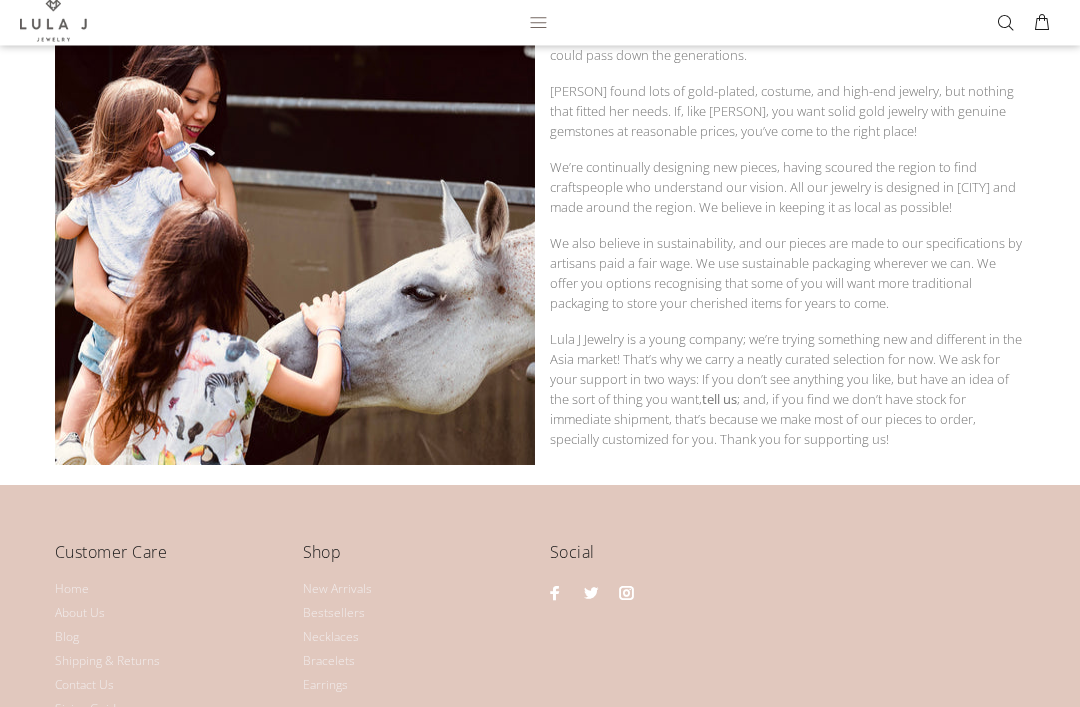 scroll, scrollTop: 0, scrollLeft: 0, axis: both 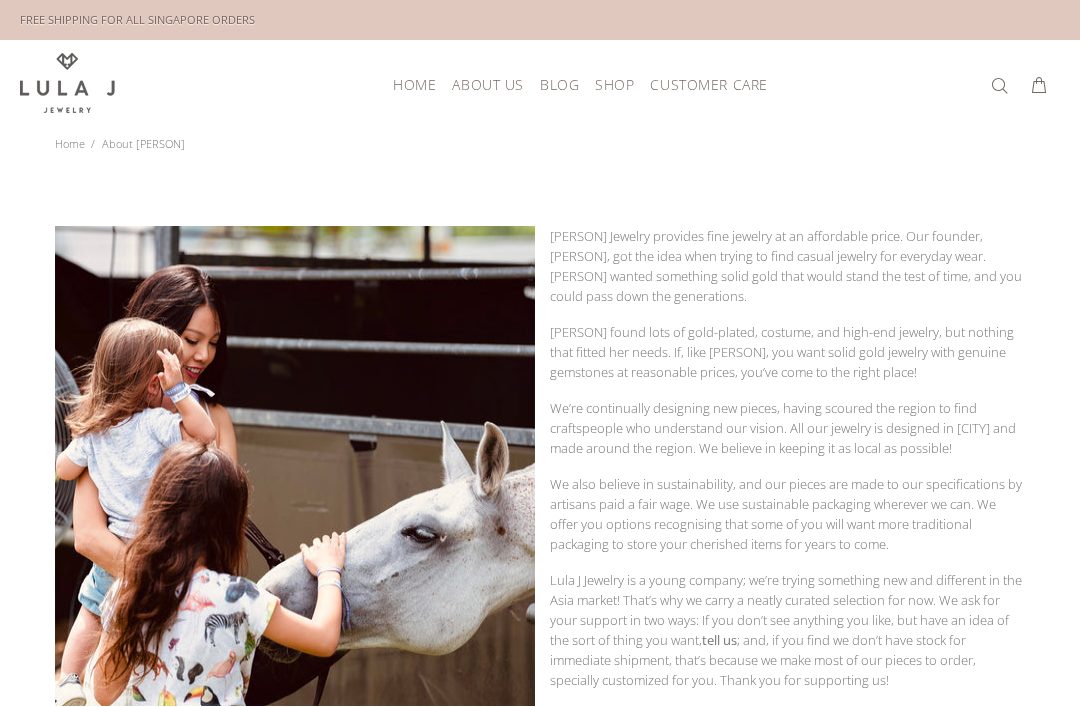 click on "HOME" at bounding box center (414, 84) 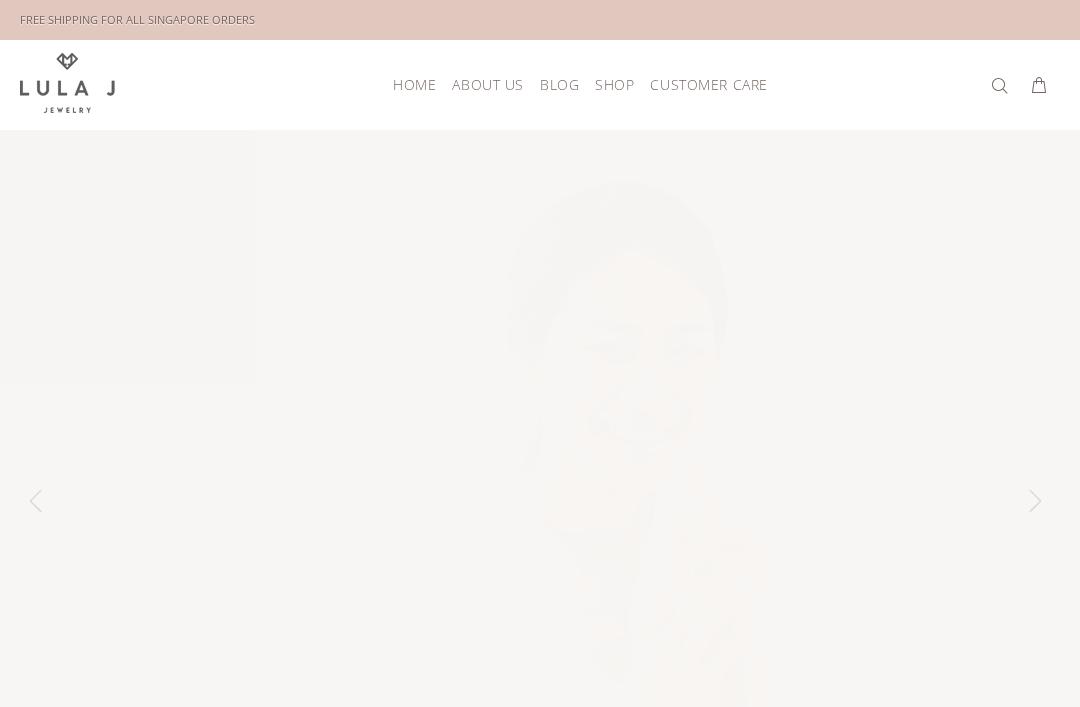 scroll, scrollTop: 0, scrollLeft: 0, axis: both 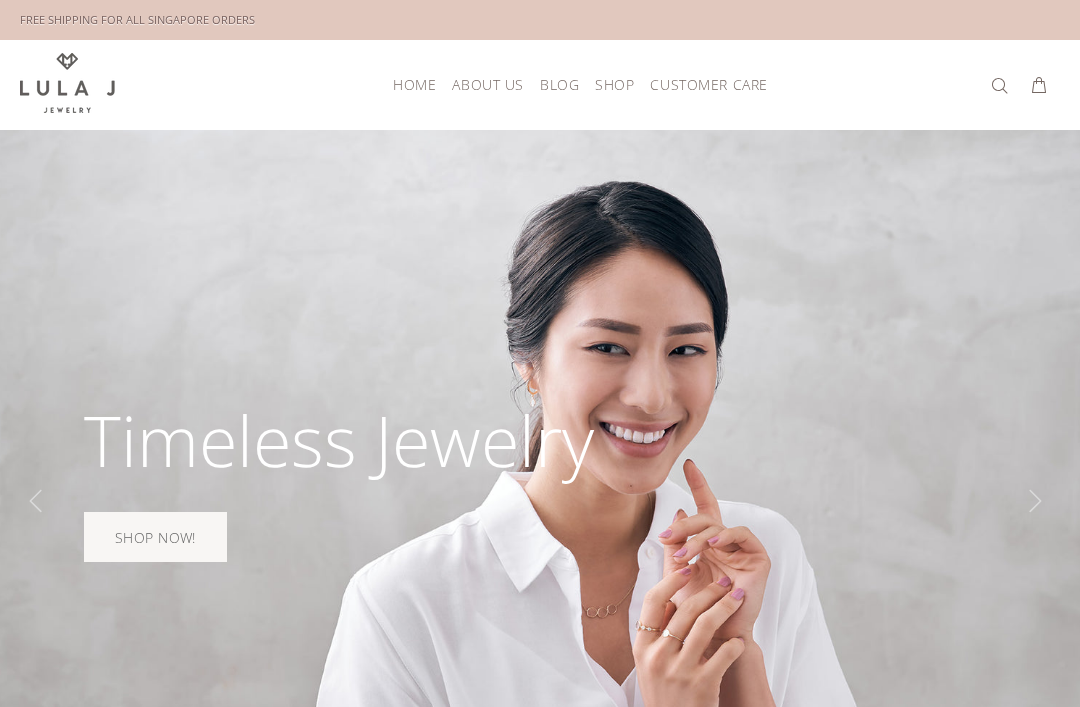 click on "Blog" at bounding box center (559, 84) 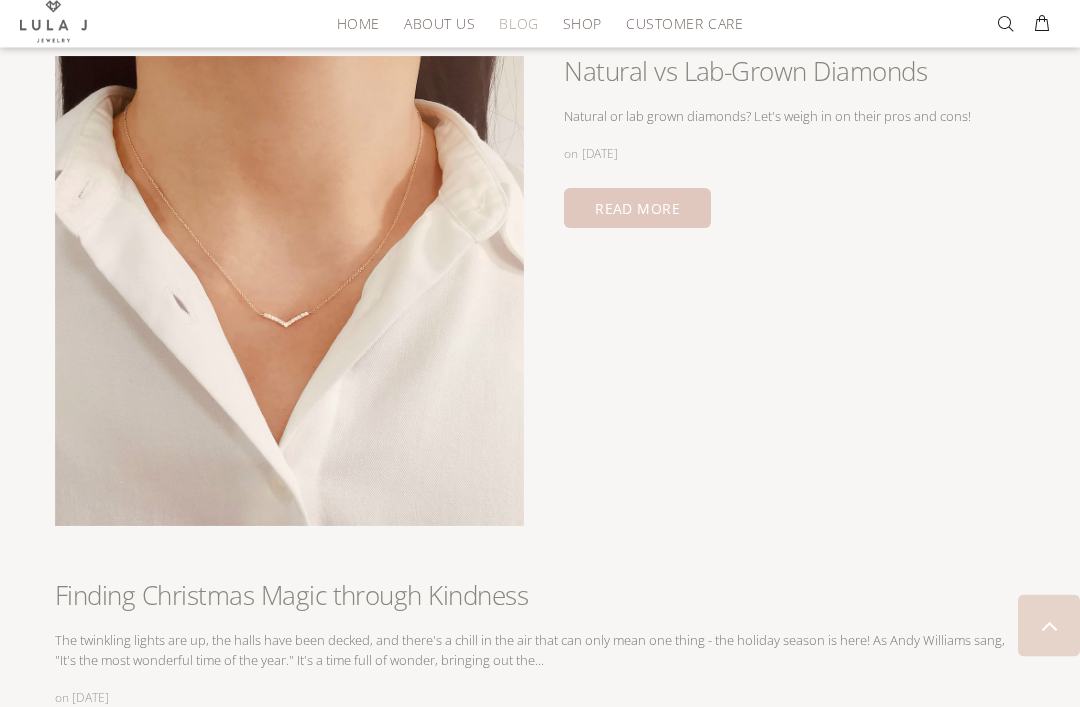 scroll, scrollTop: 783, scrollLeft: 0, axis: vertical 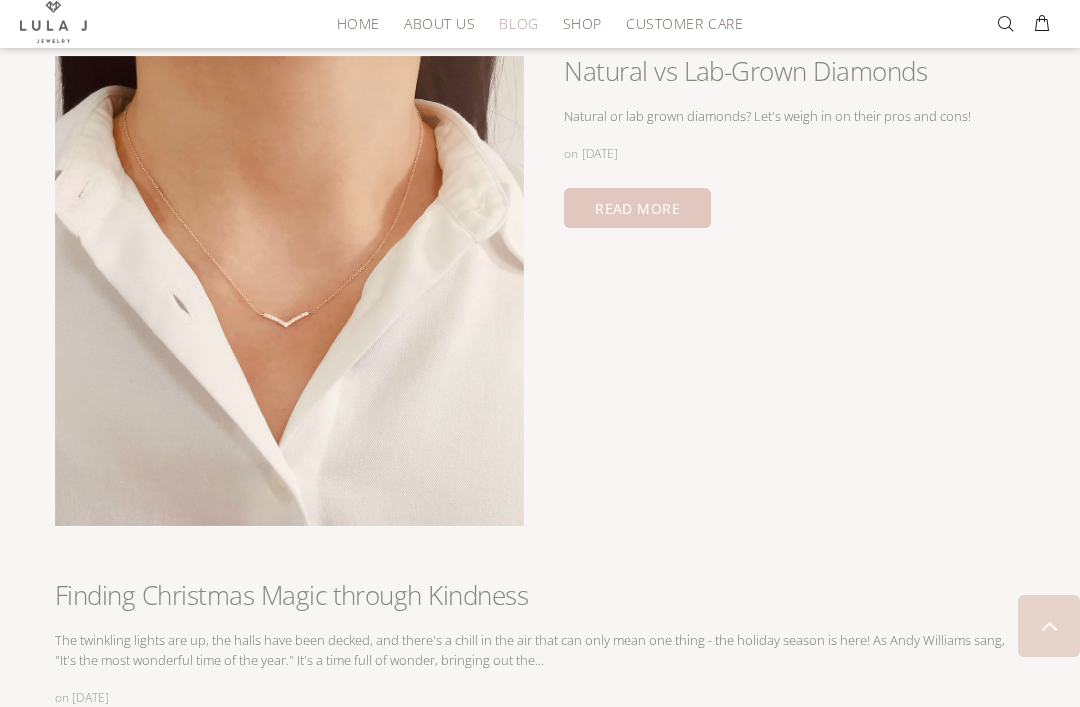 click on "READ MORE" at bounding box center [637, 208] 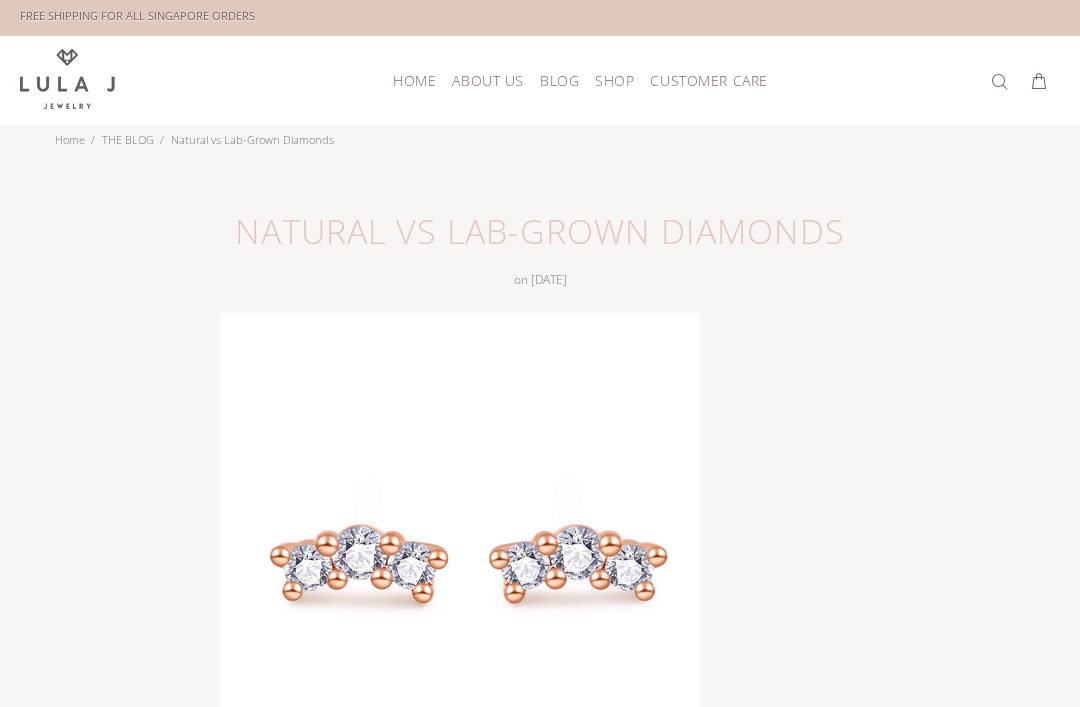 scroll, scrollTop: 0, scrollLeft: 0, axis: both 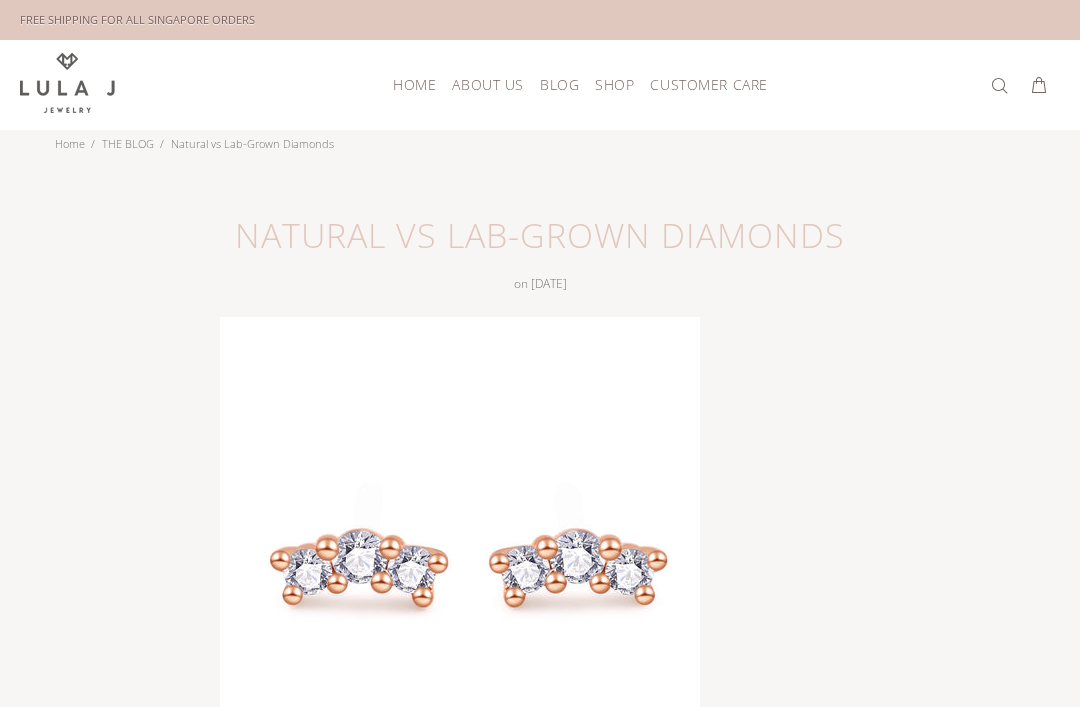 click on "HOME" at bounding box center [414, 84] 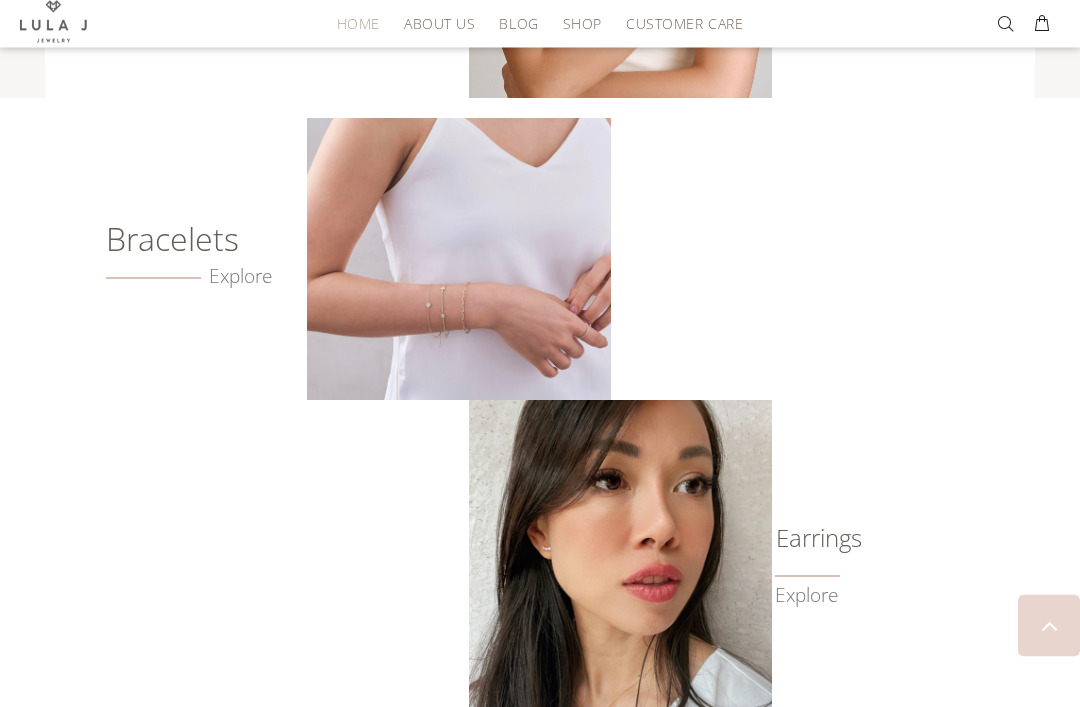 scroll, scrollTop: 1122, scrollLeft: 0, axis: vertical 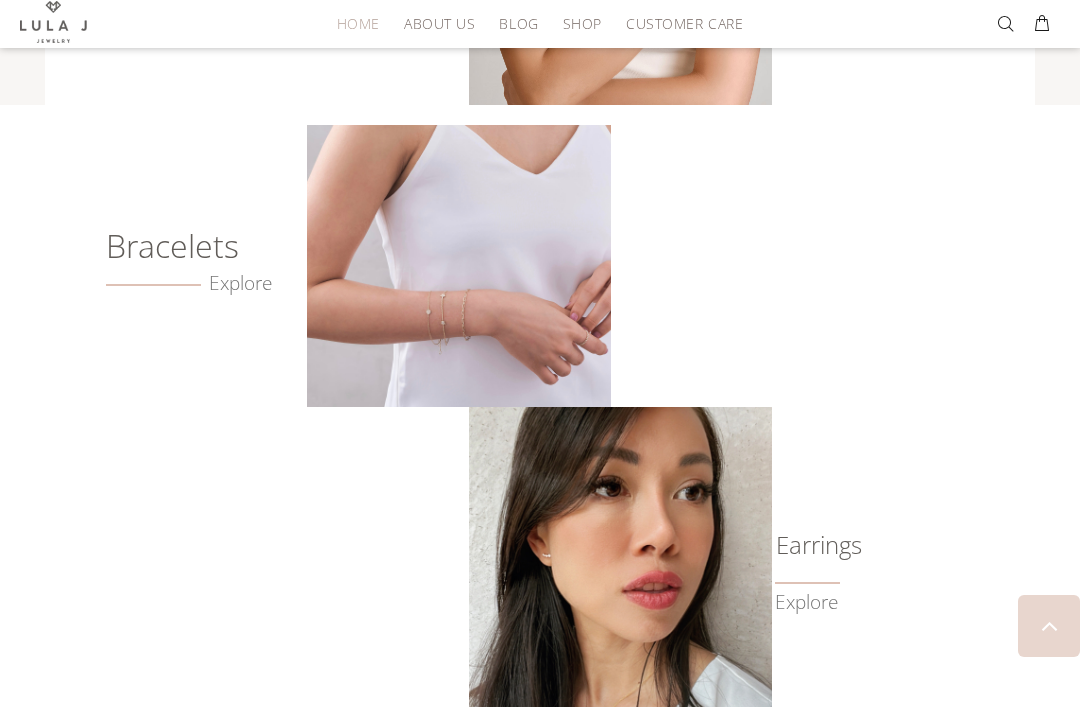 click on "Explore" at bounding box center (189, 283) 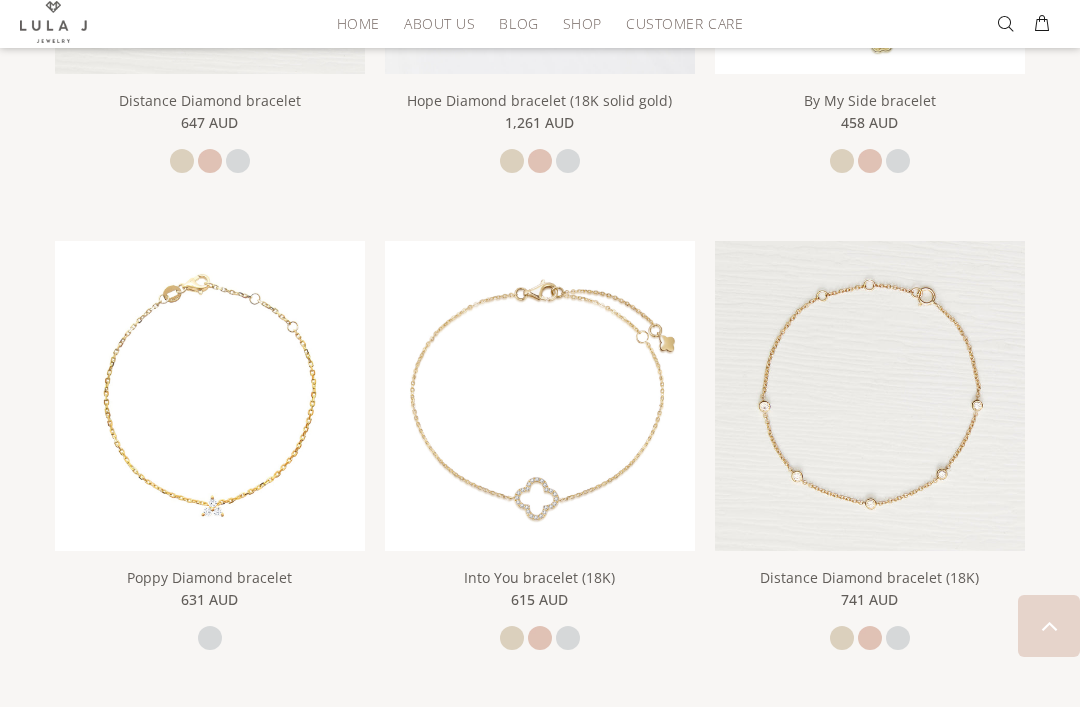 scroll, scrollTop: 1210, scrollLeft: 0, axis: vertical 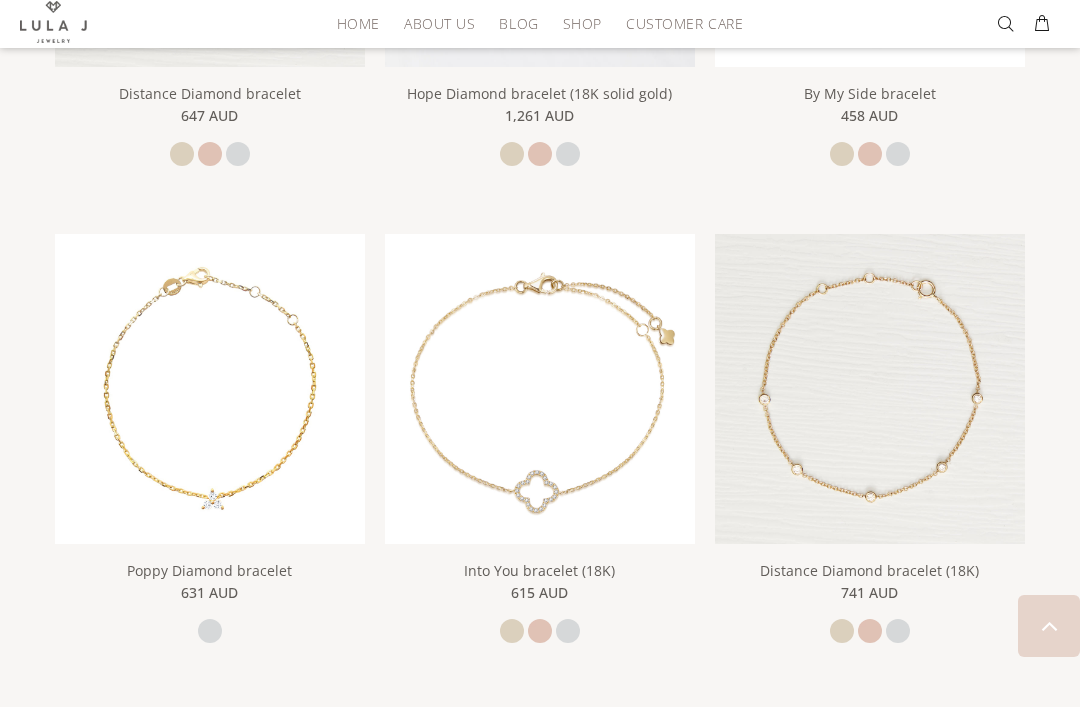 click at bounding box center (870, 389) 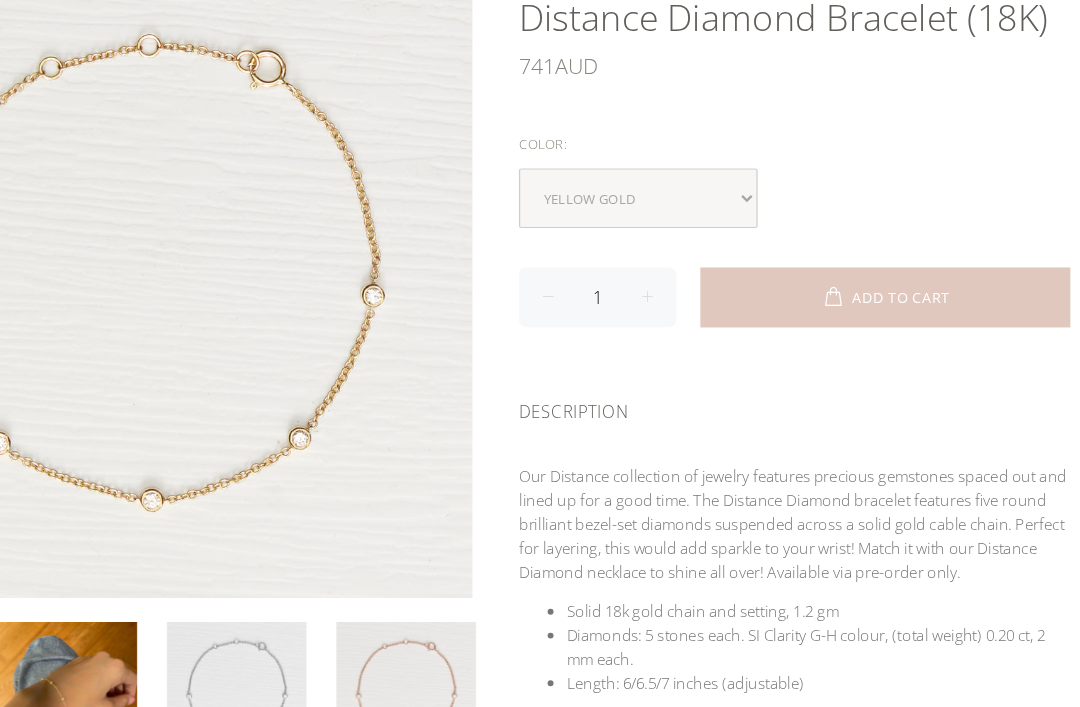 scroll, scrollTop: 191, scrollLeft: 0, axis: vertical 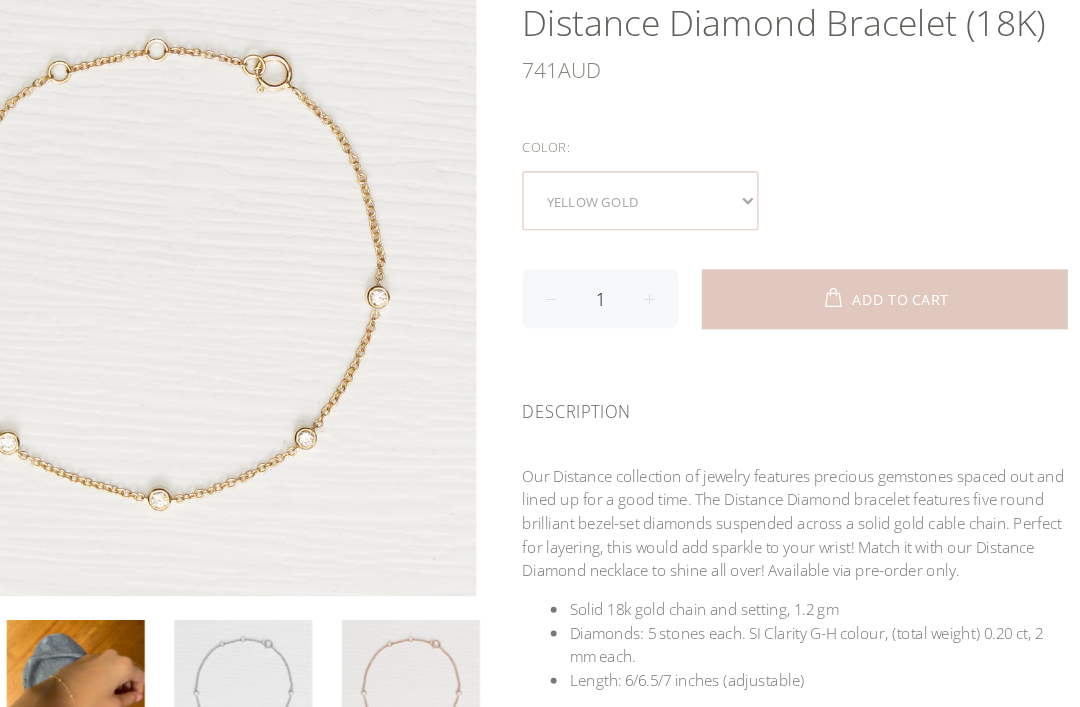 click on "yellow gold rose gold white gold" at bounding box center (679, 224) 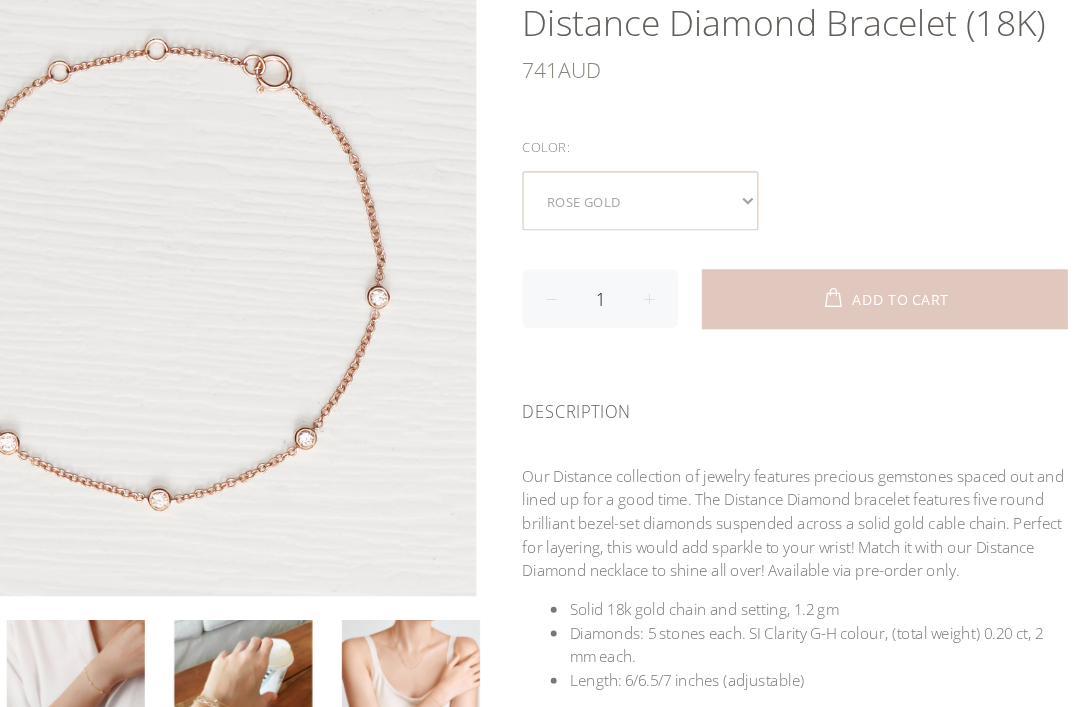 click on "yellow gold rose gold white gold" at bounding box center (679, 224) 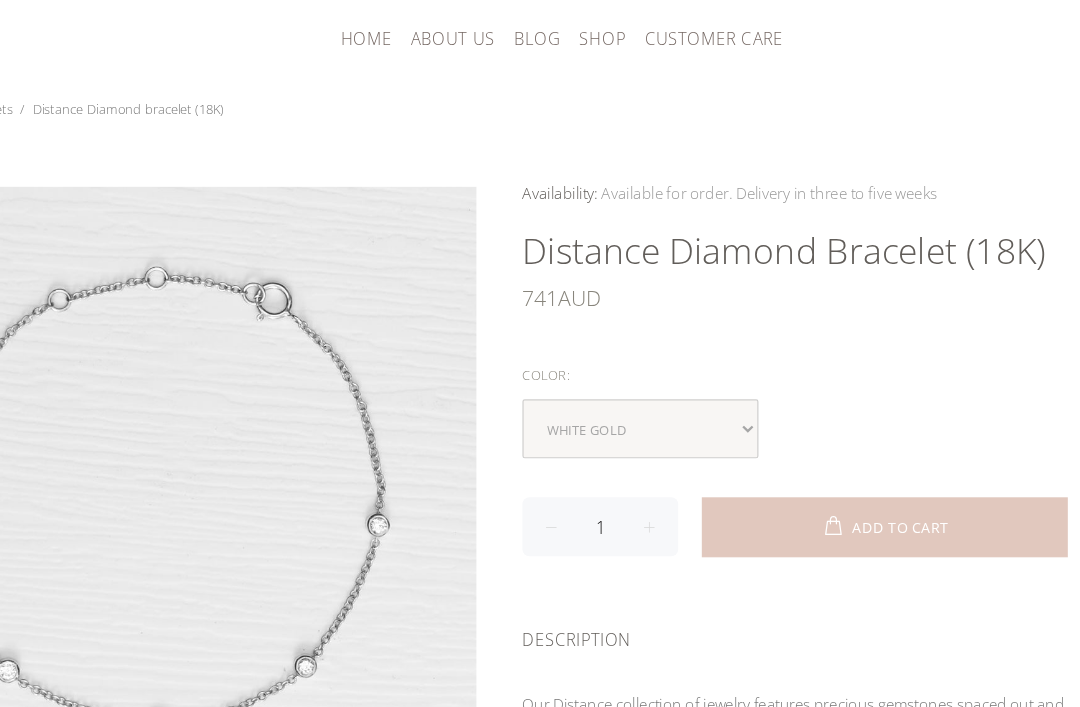 scroll, scrollTop: 0, scrollLeft: 0, axis: both 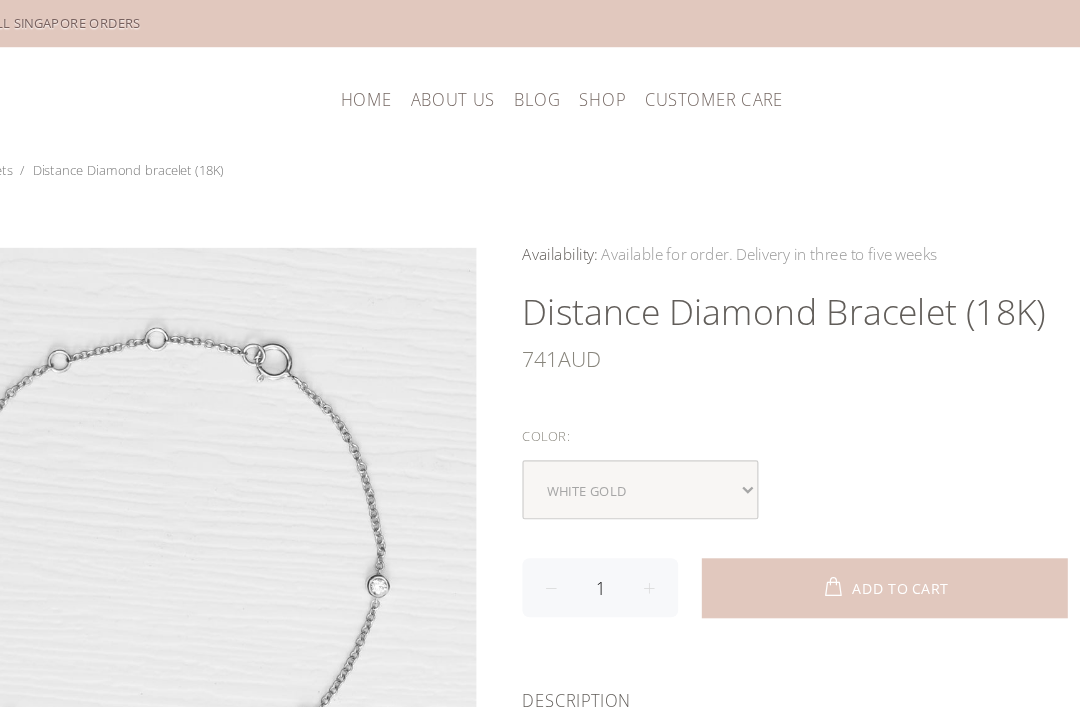 click on "Sale" at bounding box center (644, -9799) 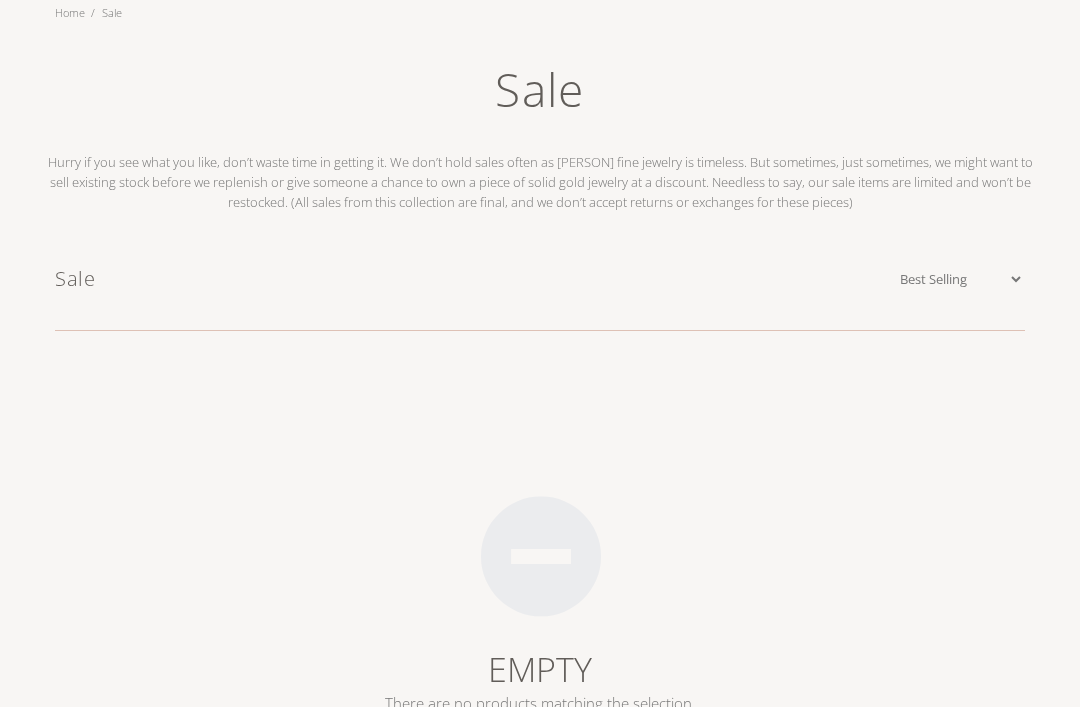 scroll, scrollTop: 0, scrollLeft: 0, axis: both 